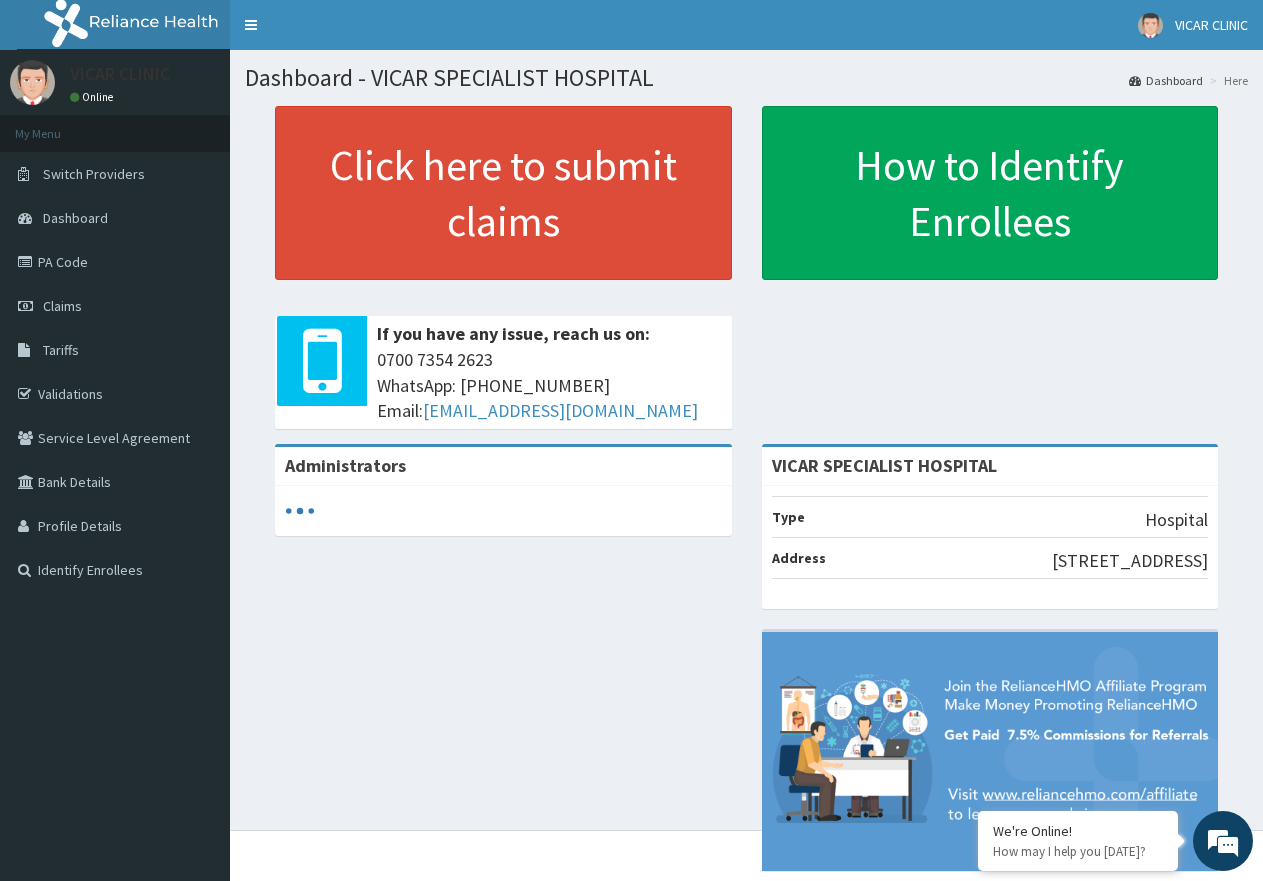 scroll, scrollTop: 0, scrollLeft: 0, axis: both 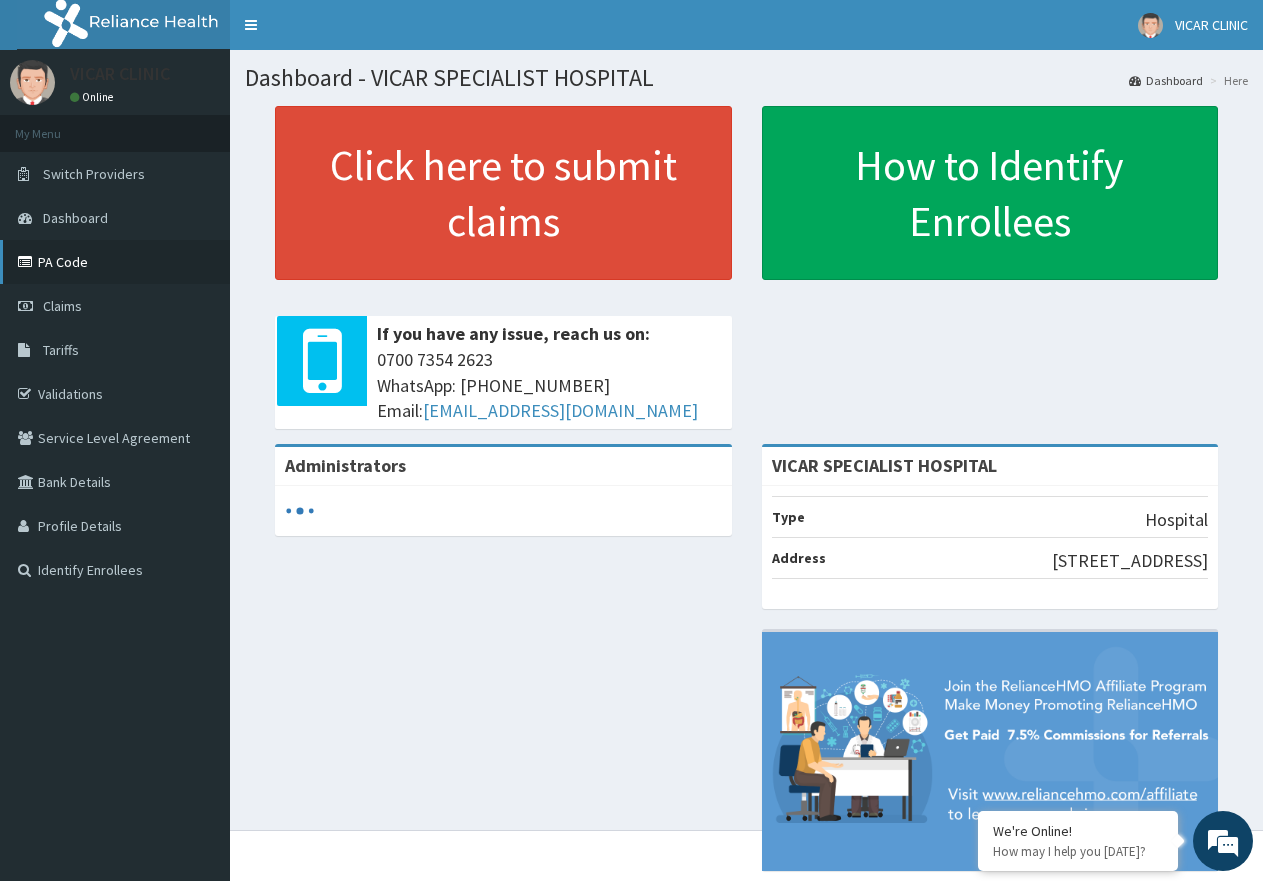 click on "PA Code" at bounding box center (115, 262) 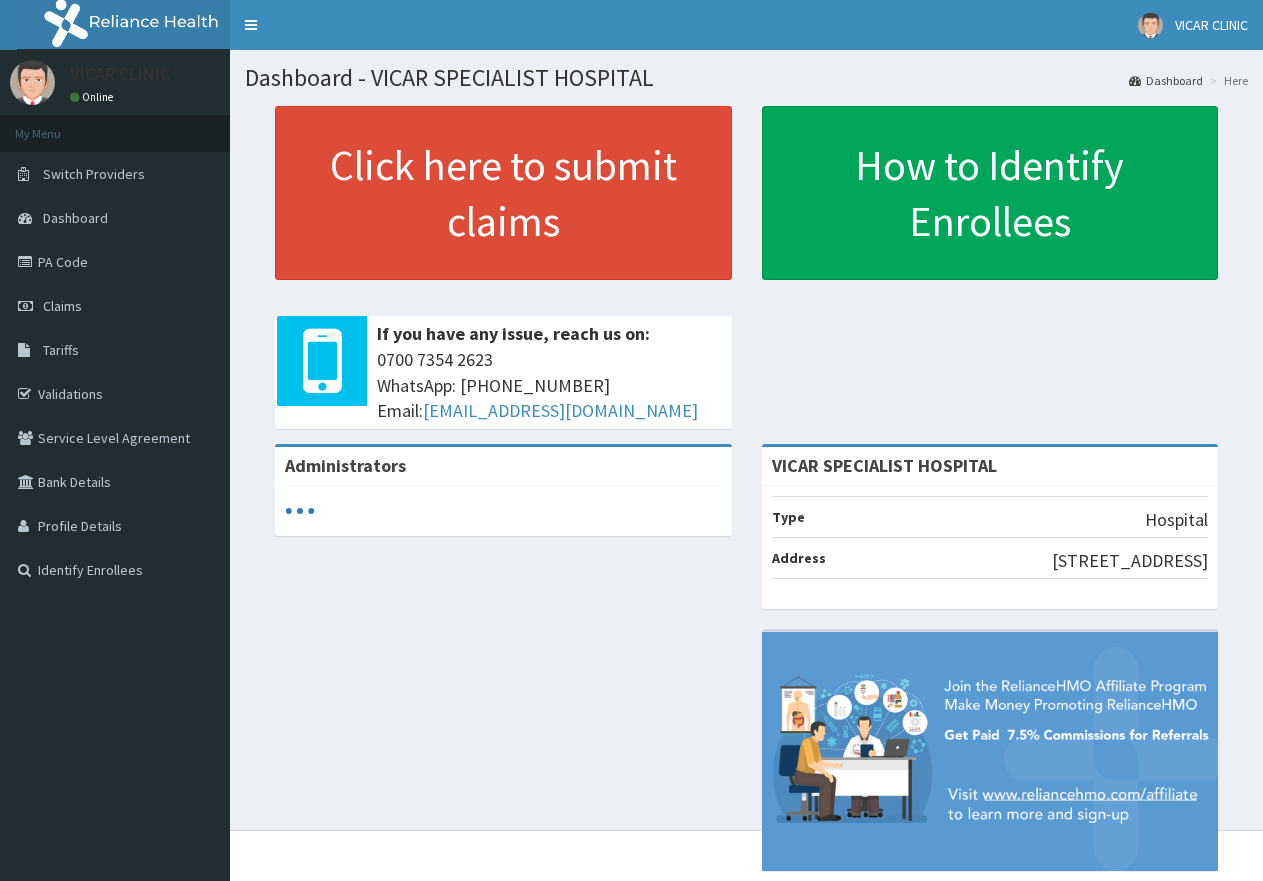 scroll, scrollTop: 0, scrollLeft: 0, axis: both 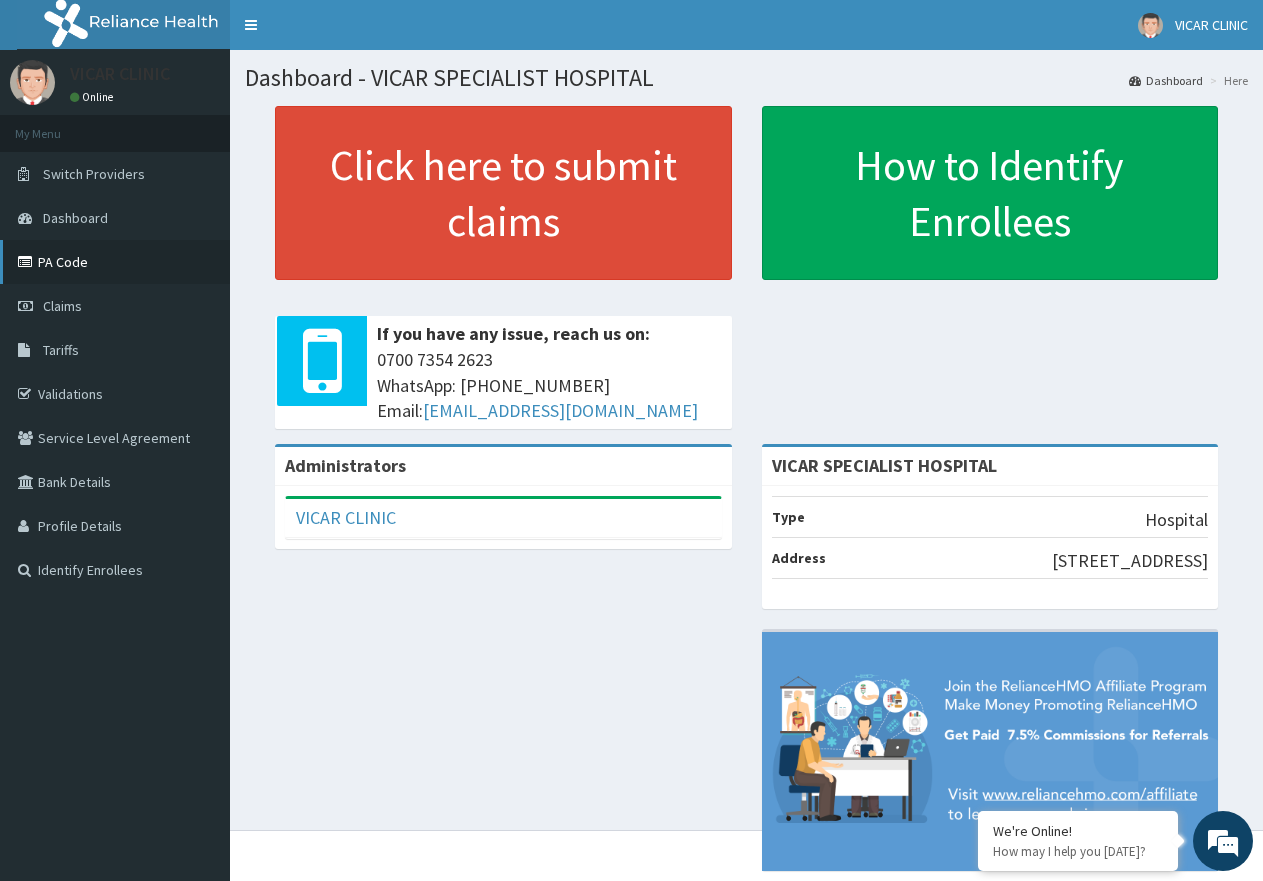 click on "PA Code" at bounding box center [115, 262] 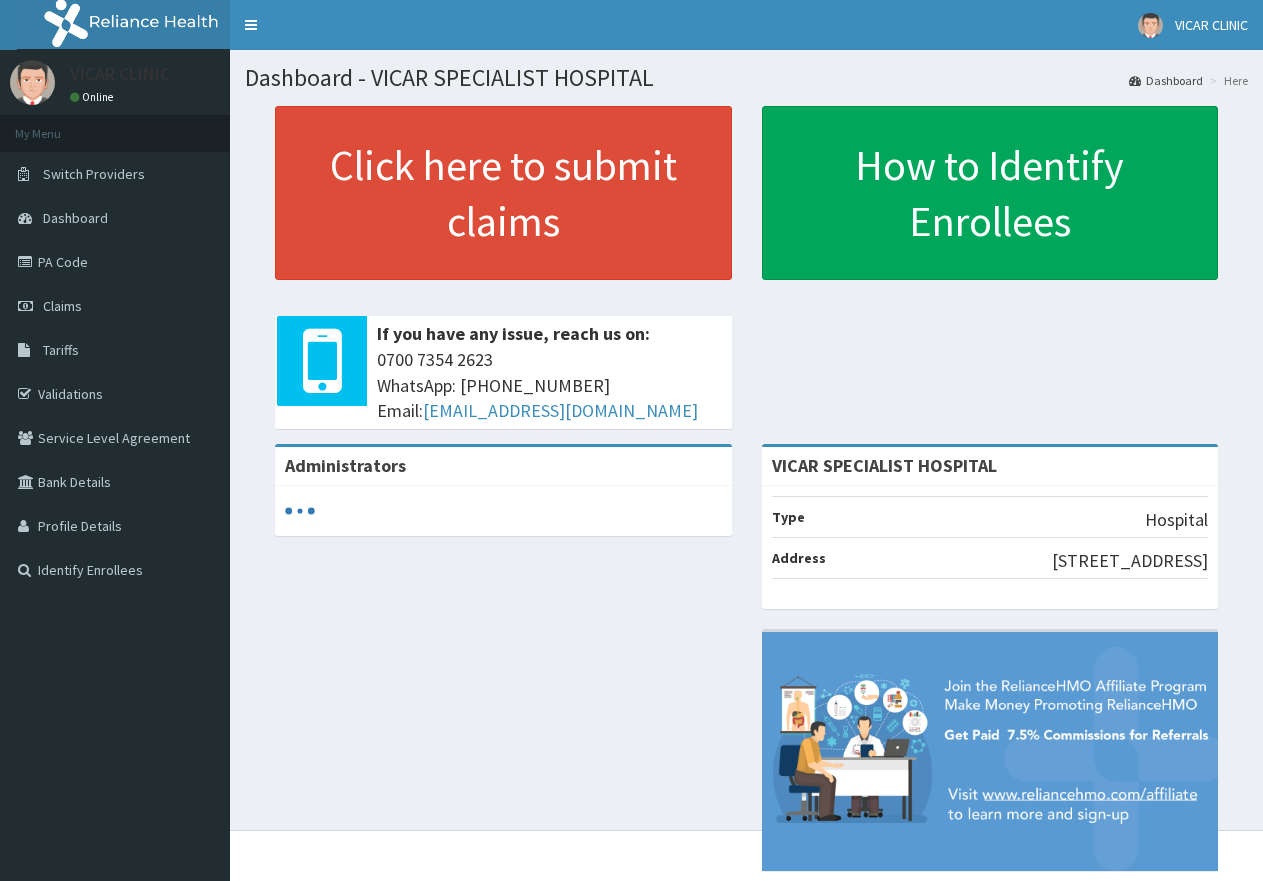 scroll, scrollTop: 0, scrollLeft: 0, axis: both 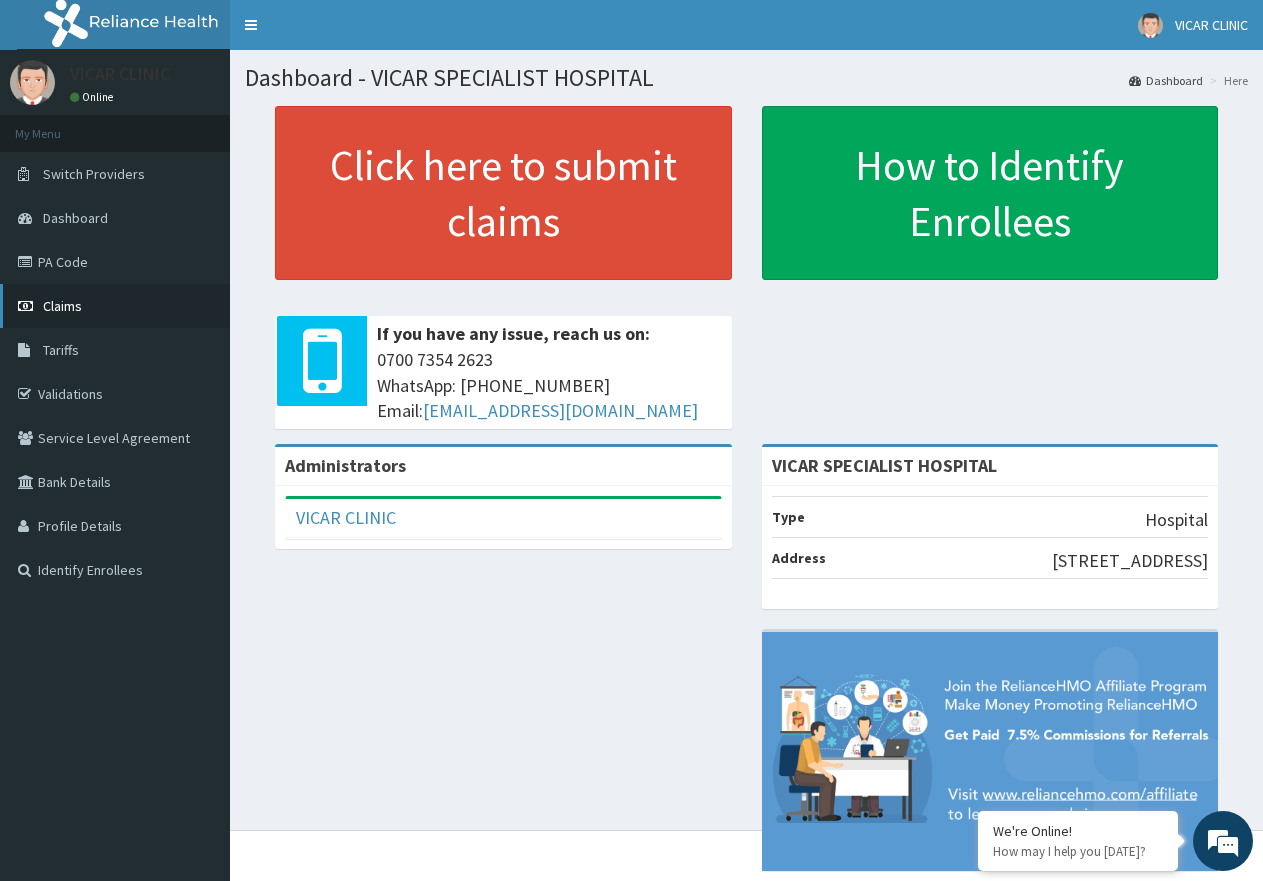 click on "Claims" at bounding box center (115, 306) 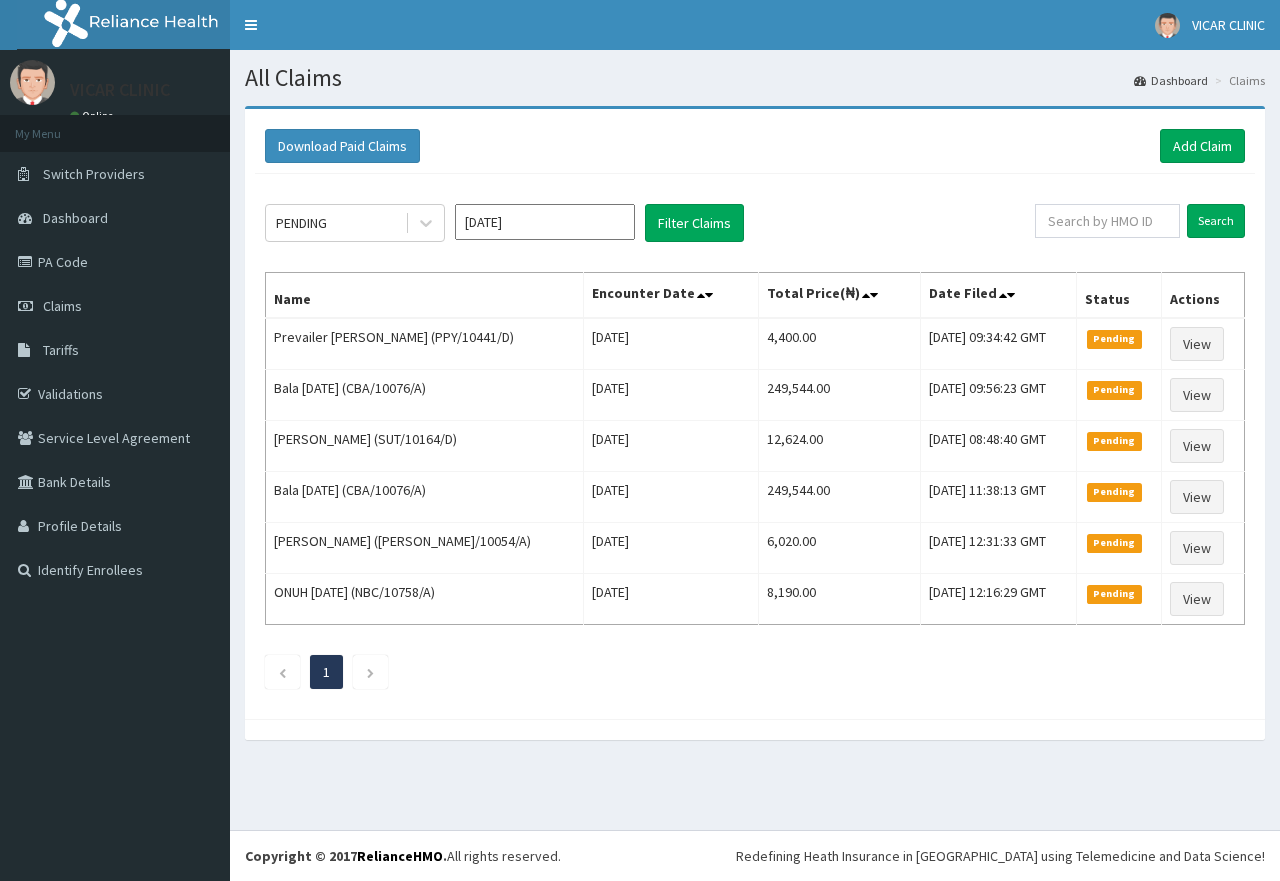 scroll, scrollTop: 0, scrollLeft: 0, axis: both 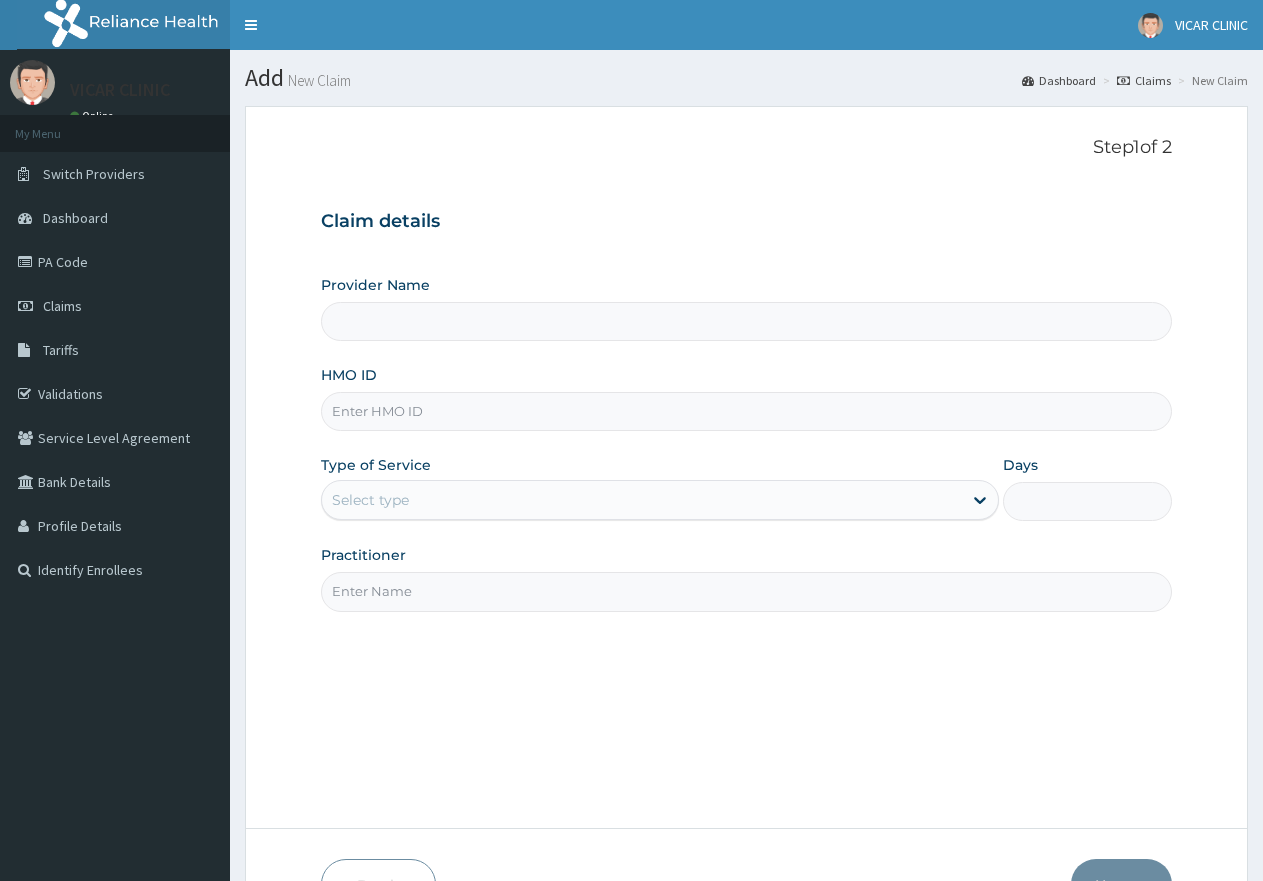 type on "VICAR SPECIALIST HOSPITAL" 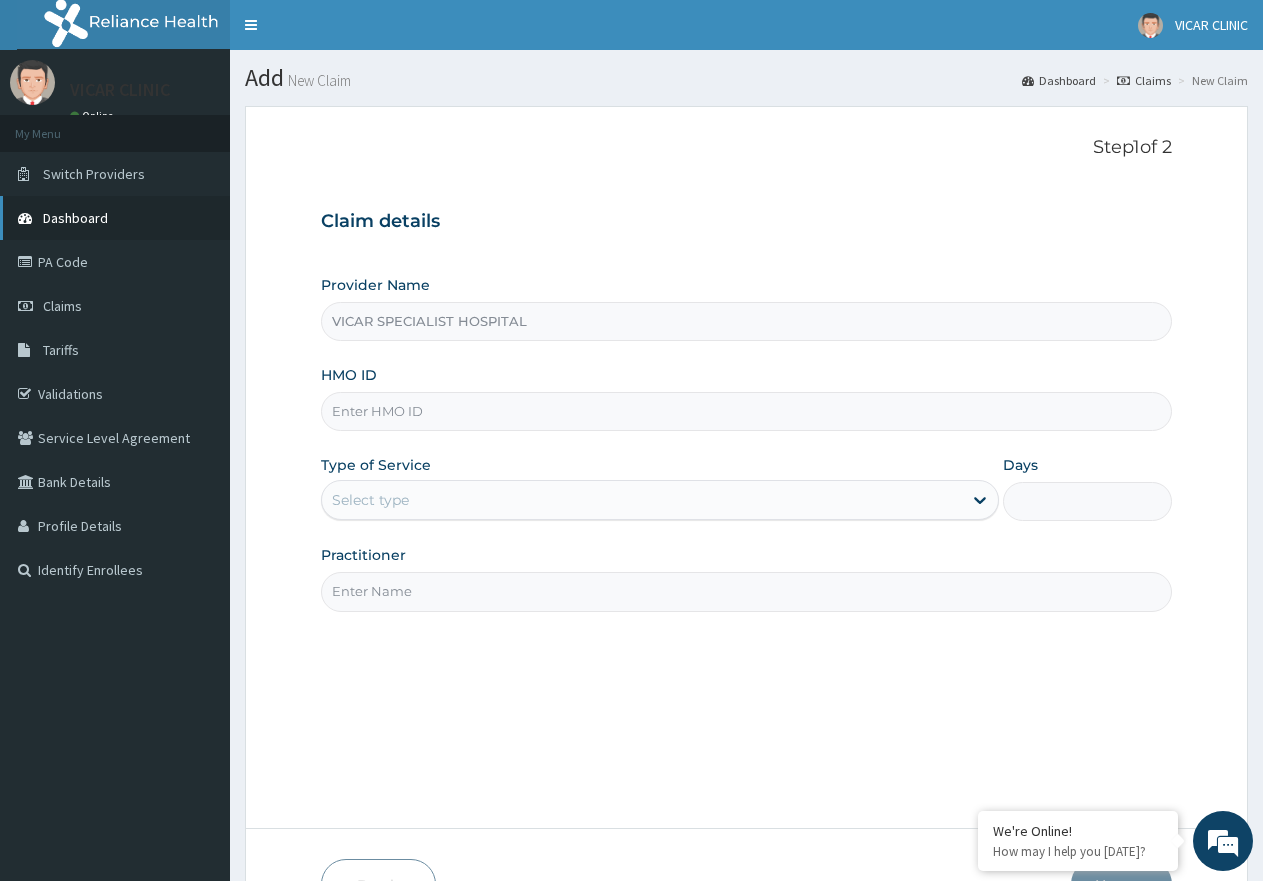 scroll, scrollTop: 0, scrollLeft: 0, axis: both 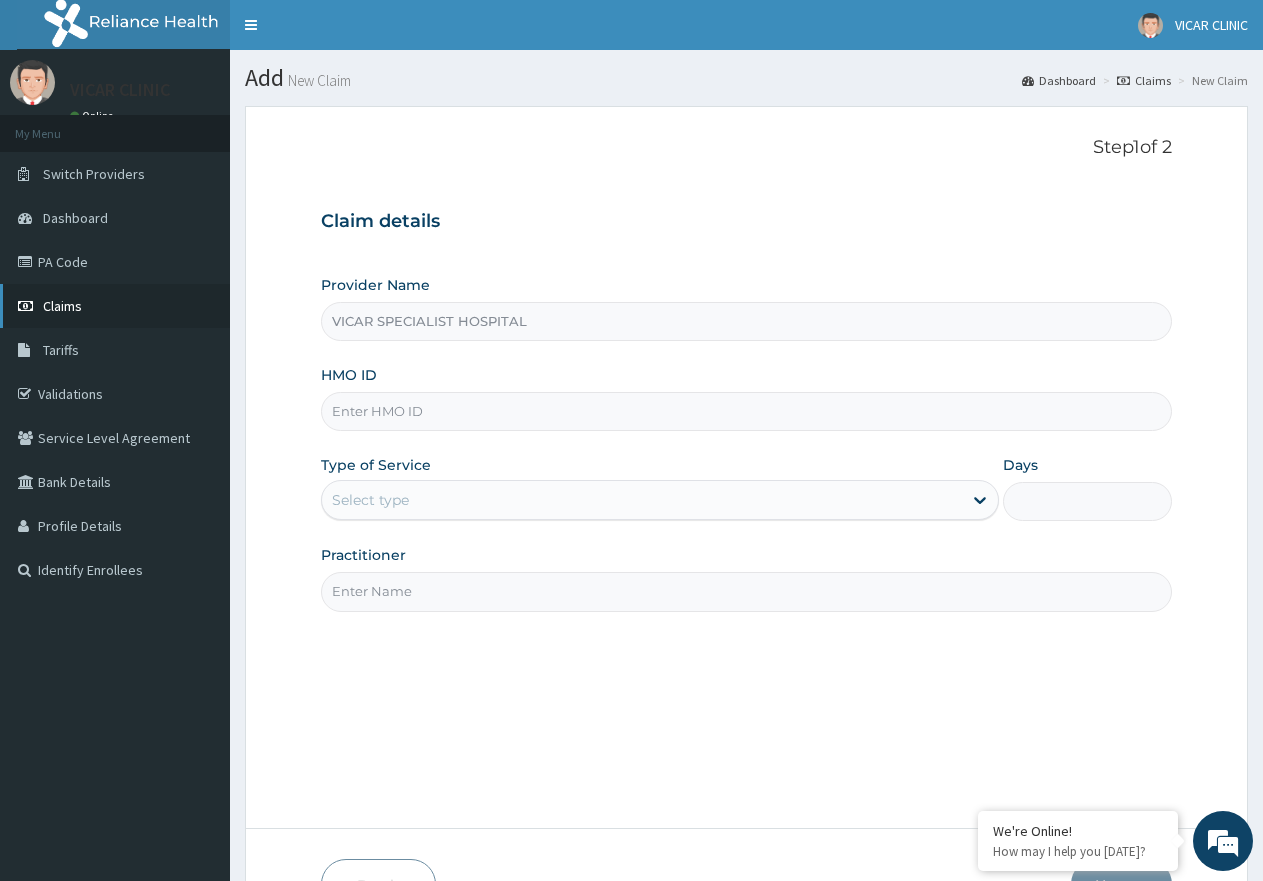 click on "Claims" at bounding box center (62, 306) 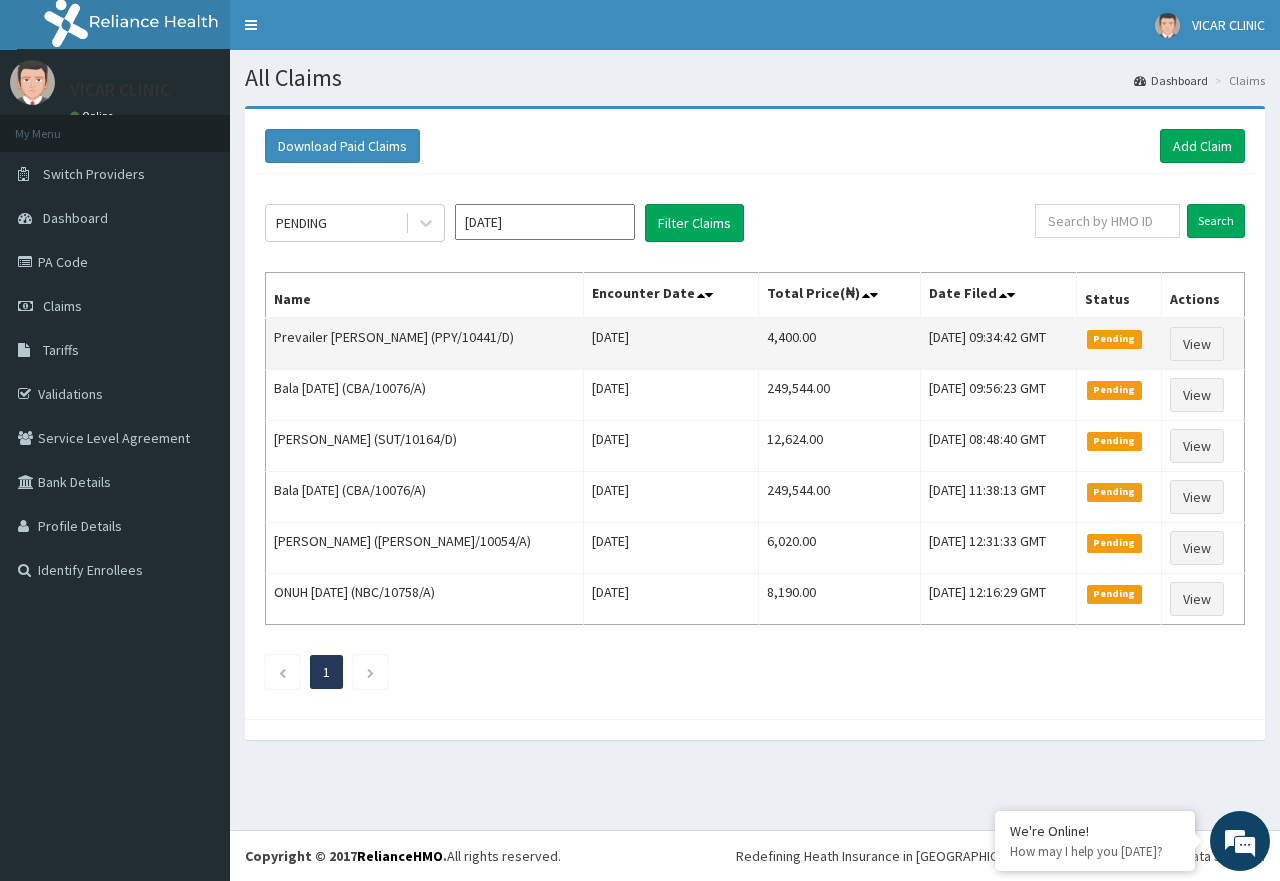 scroll, scrollTop: 0, scrollLeft: 0, axis: both 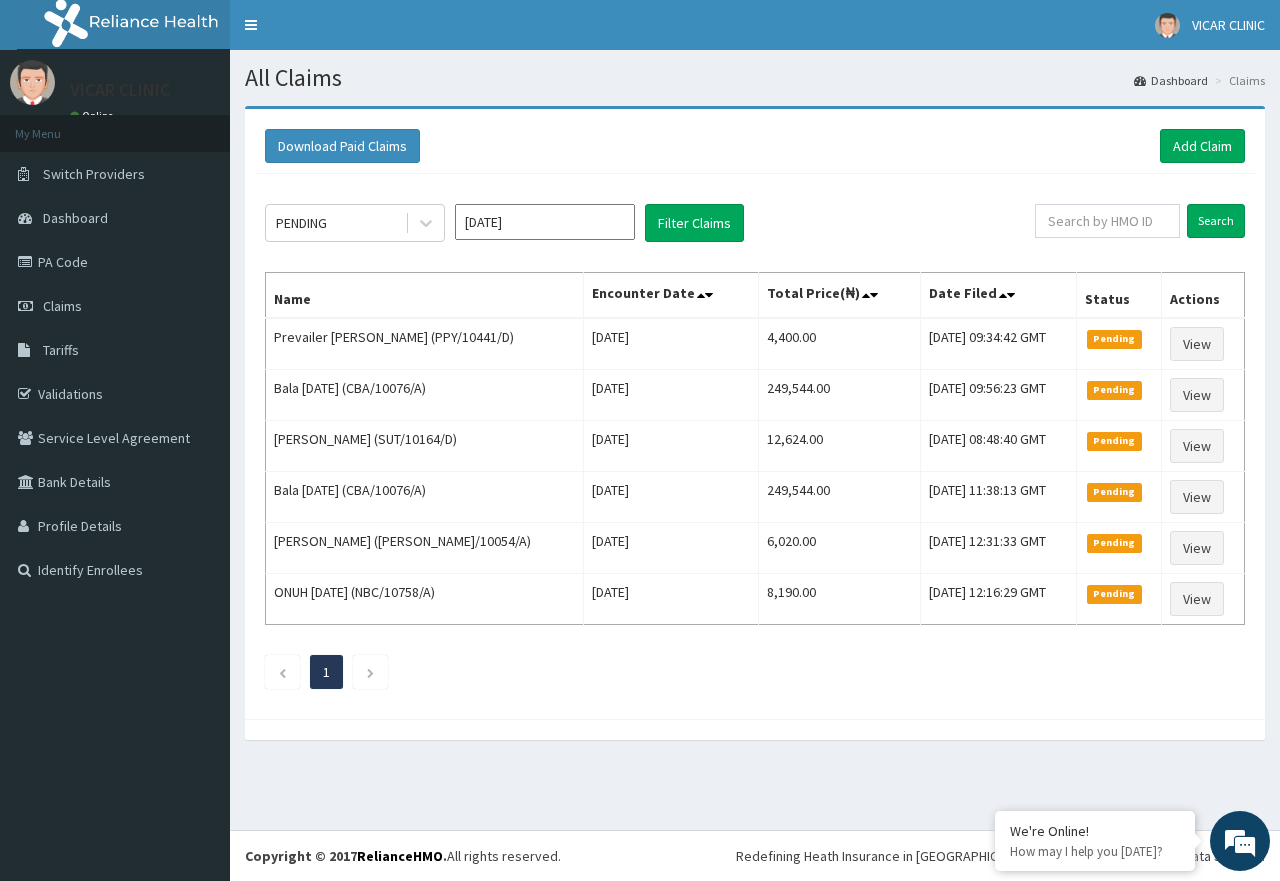 click on "PENDING Jul 2025 Filter Claims Search Name Encounter Date Total Price(₦) Date Filed Status Actions Prevailer Gabriel (PPY/10441/D) Fri Jul 11 2025 4,400.00 Fri, 11 Jul 2025 09:34:42 GMT Pending View Bala Monday (CBA/10076/A) Wed Jul 09 2025 249,544.00 Thu, 10 Jul 2025 09:56:23 GMT Pending View Daniel Ochola (SUT/10164/D) Wed Jul 09 2025 12,624.00 Thu, 10 Jul 2025 08:48:40 GMT Pending View Bala Monday (CBA/10076/A) Wed Jul 09 2025 249,544.00 Wed, 09 Jul 2025 11:38:13 GMT Pending View John Oduh Agbo (ANH/10054/A) Mon Jul 07 2025 6,020.00 Tue, 08 Jul 2025 12:31:33 GMT Pending View ONUH SUNDAY (NBC/10758/A) Mon Jul 07 2025 8,190.00 Tue, 08 Jul 2025 12:16:29 GMT Pending View 1" 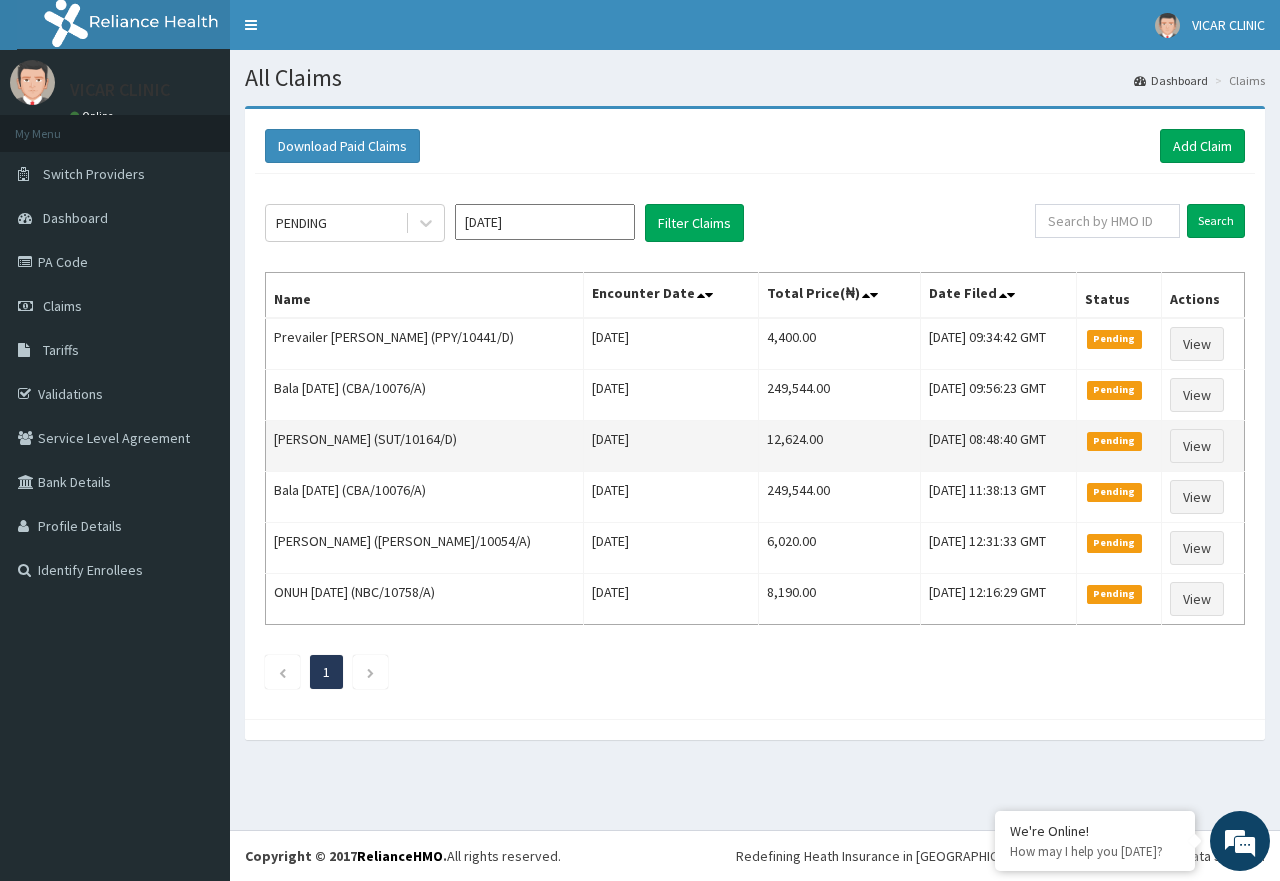 scroll, scrollTop: 0, scrollLeft: 0, axis: both 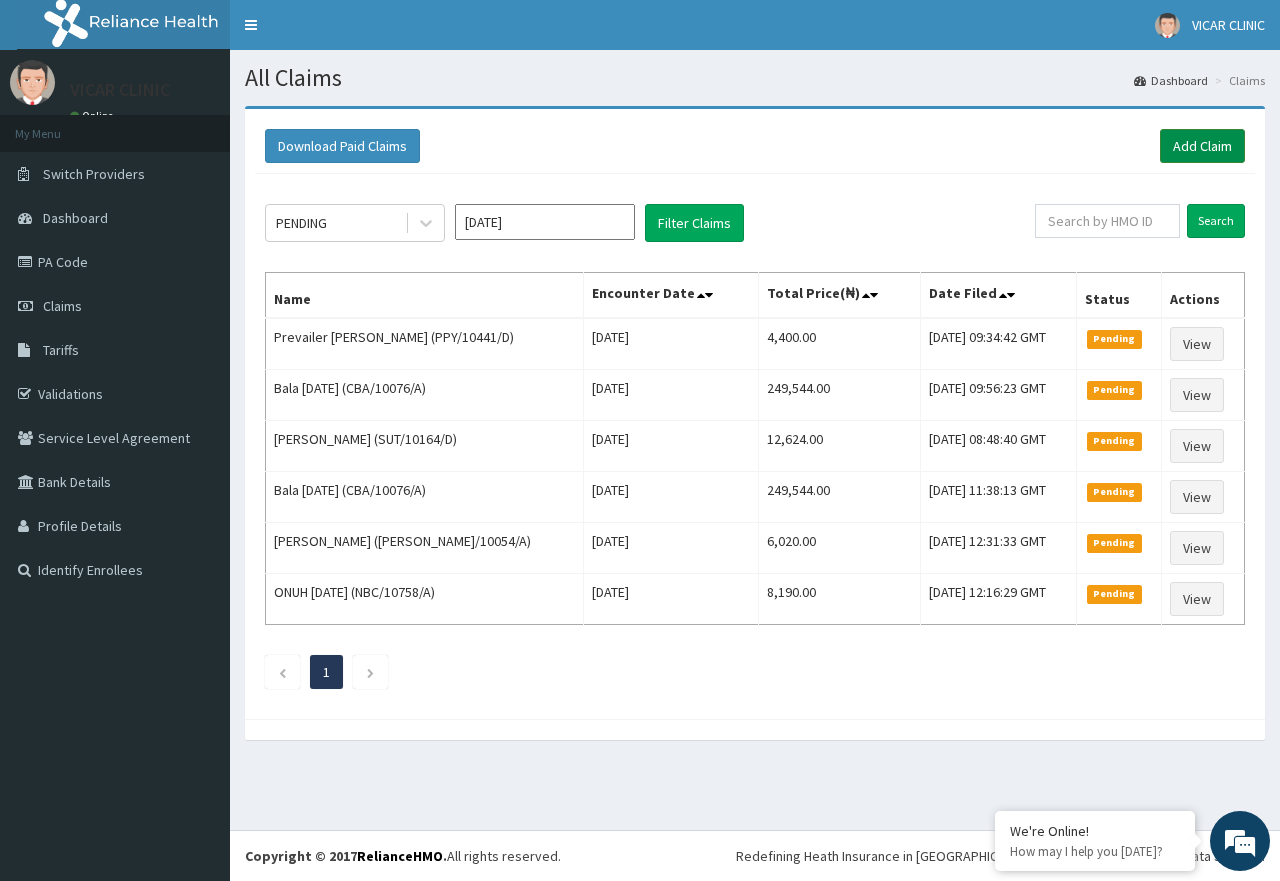 click on "Add Claim" at bounding box center [1202, 146] 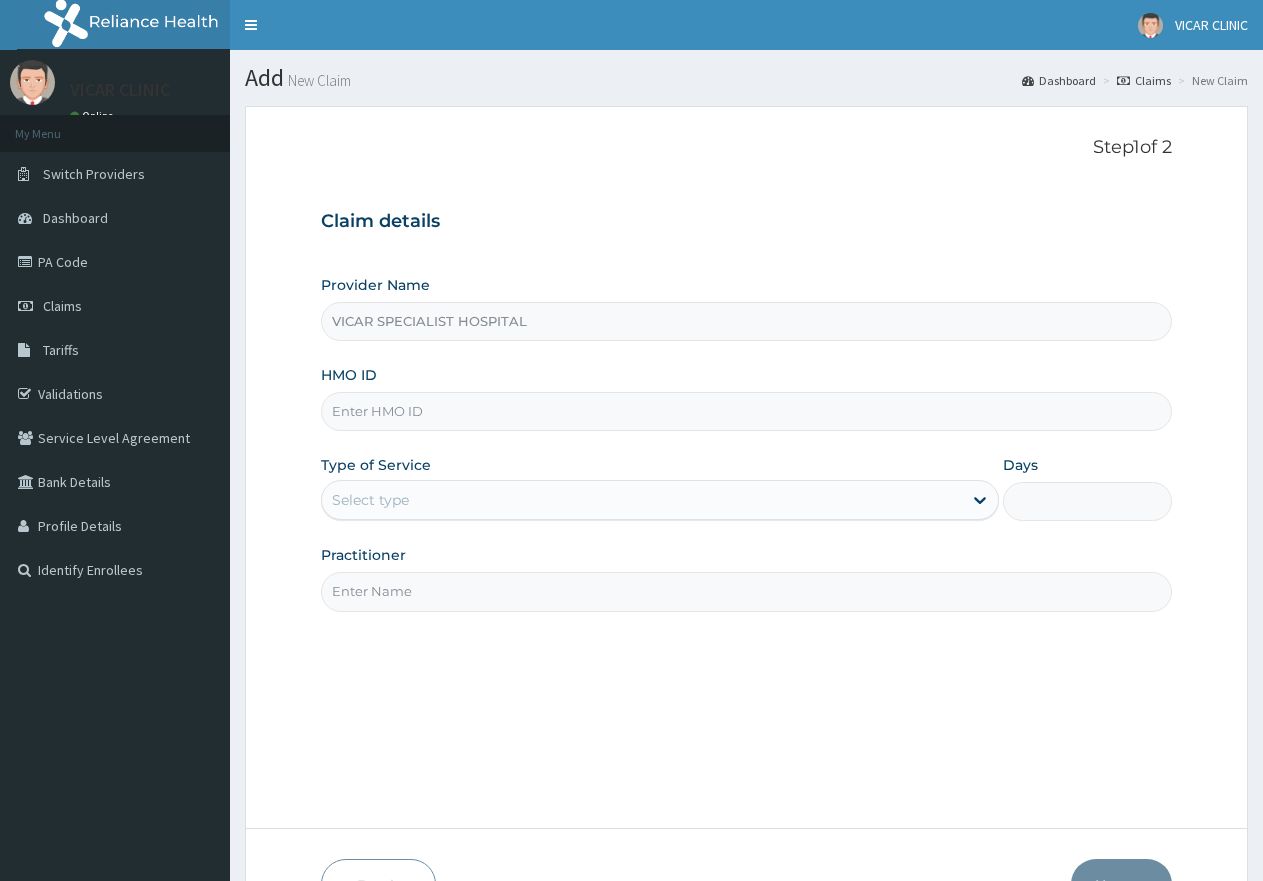 scroll, scrollTop: 0, scrollLeft: 0, axis: both 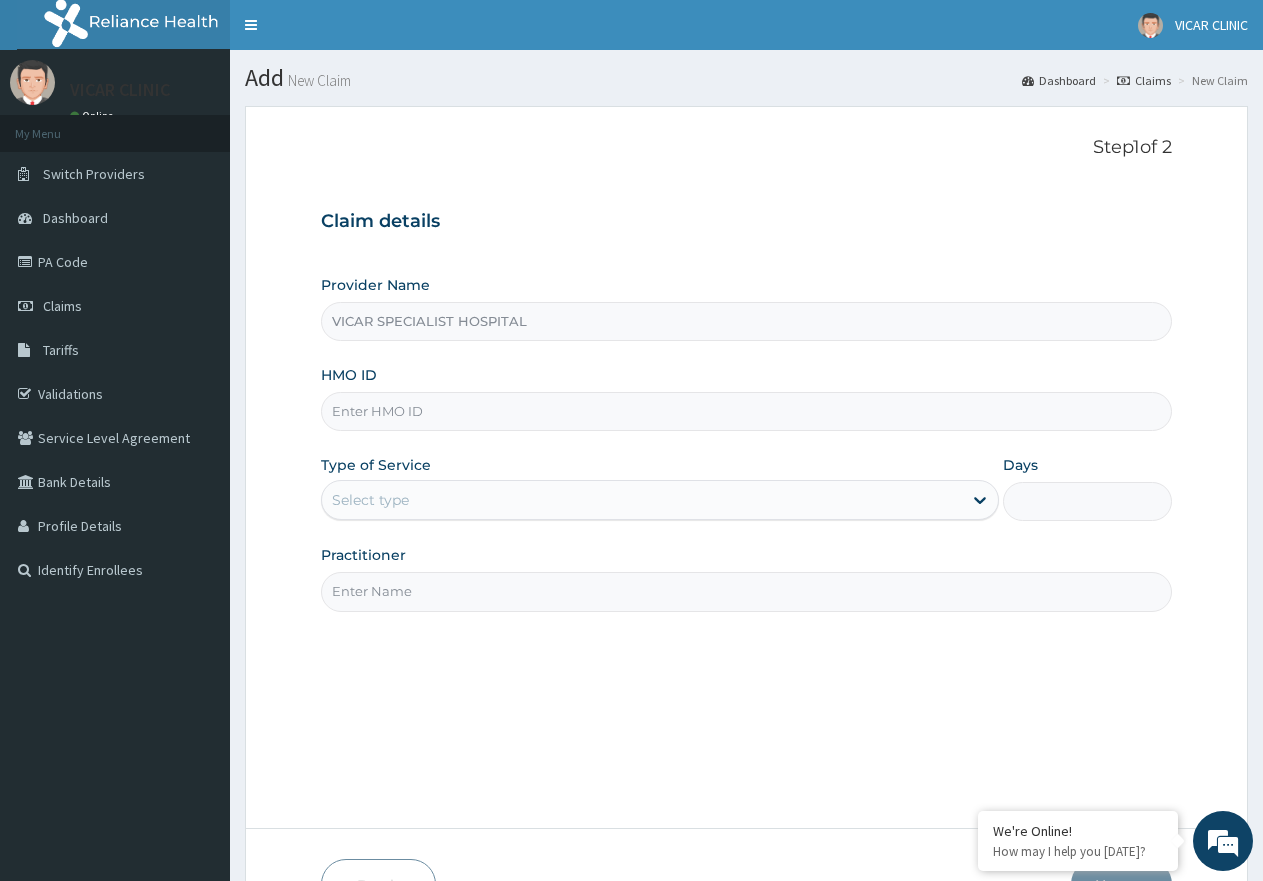 click on "HMO ID" at bounding box center [746, 411] 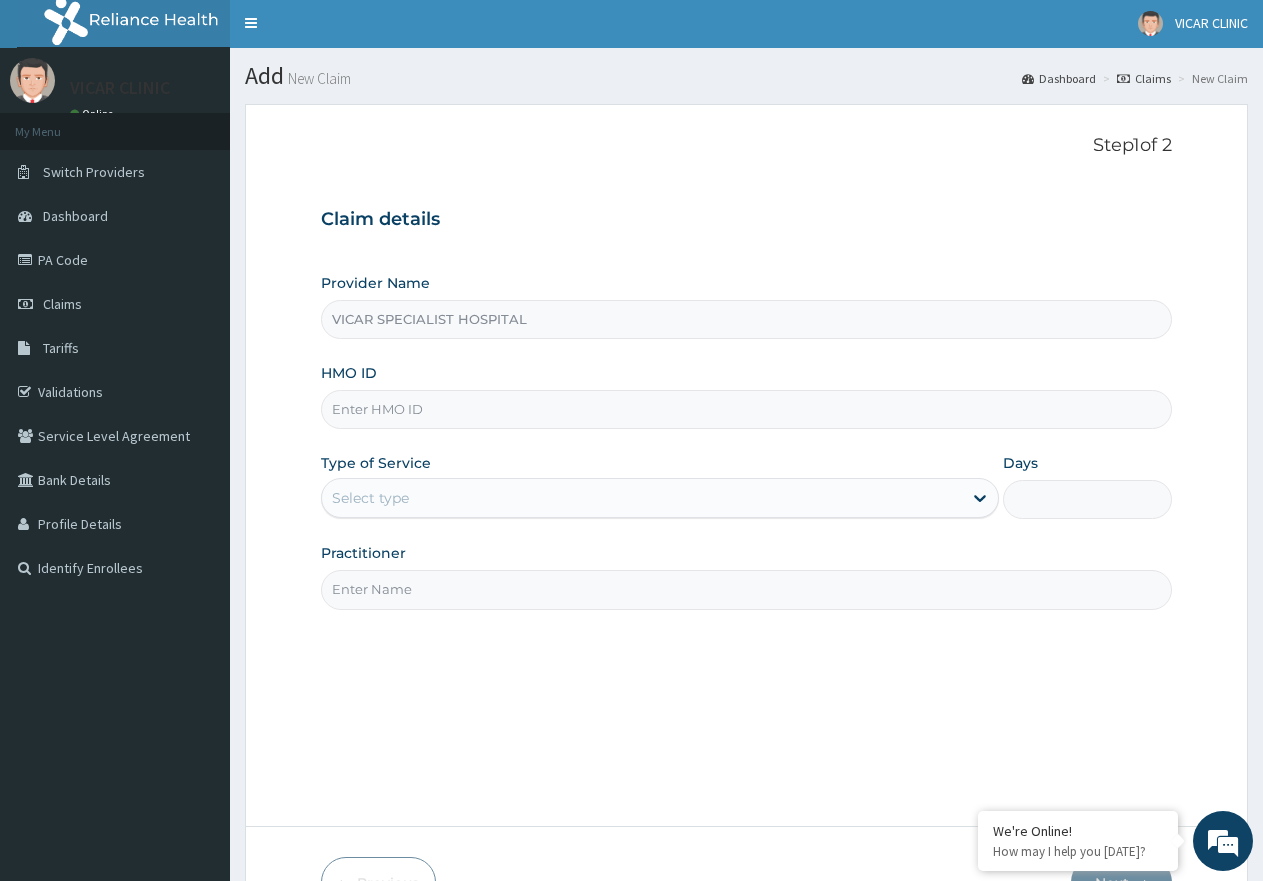 scroll, scrollTop: 0, scrollLeft: 0, axis: both 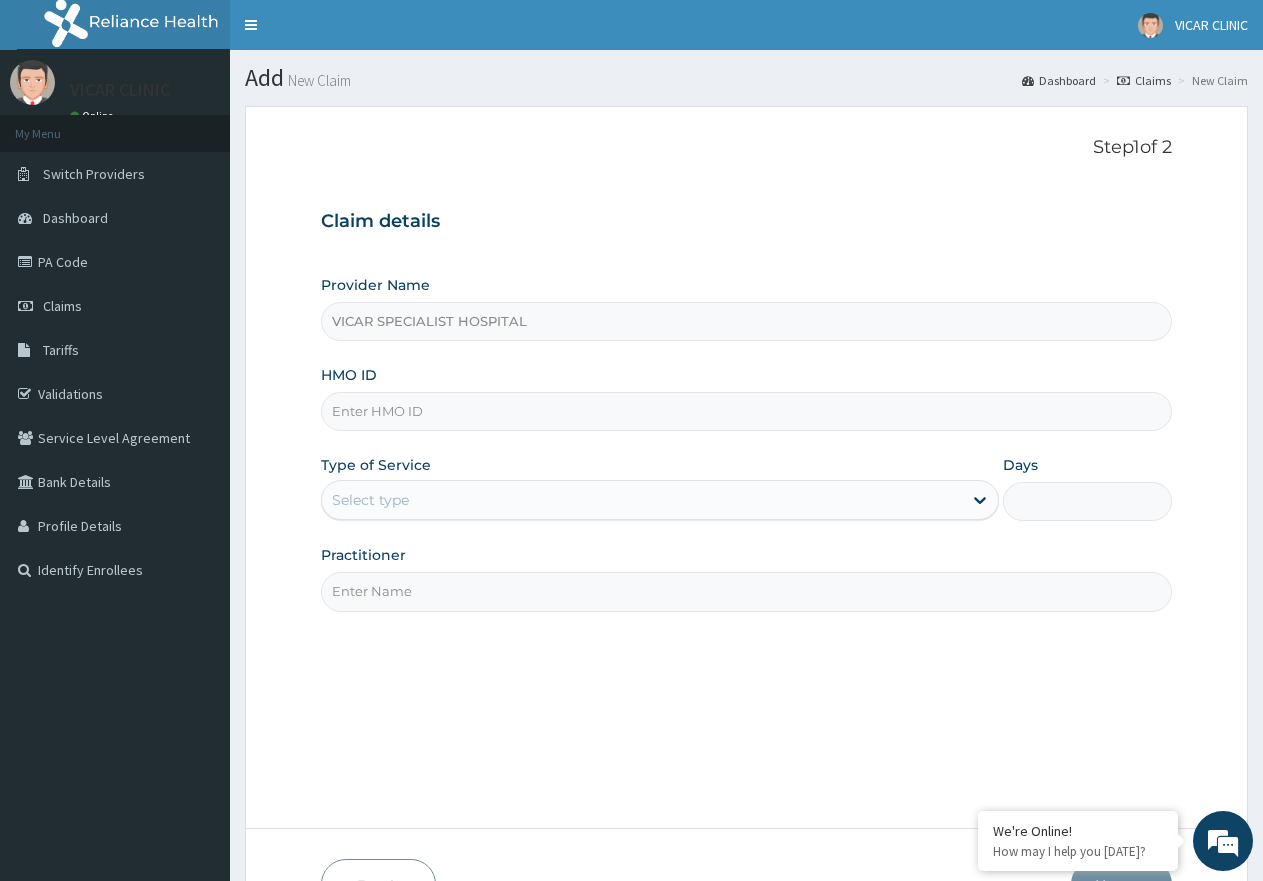 click on "HMO ID" at bounding box center [746, 398] 